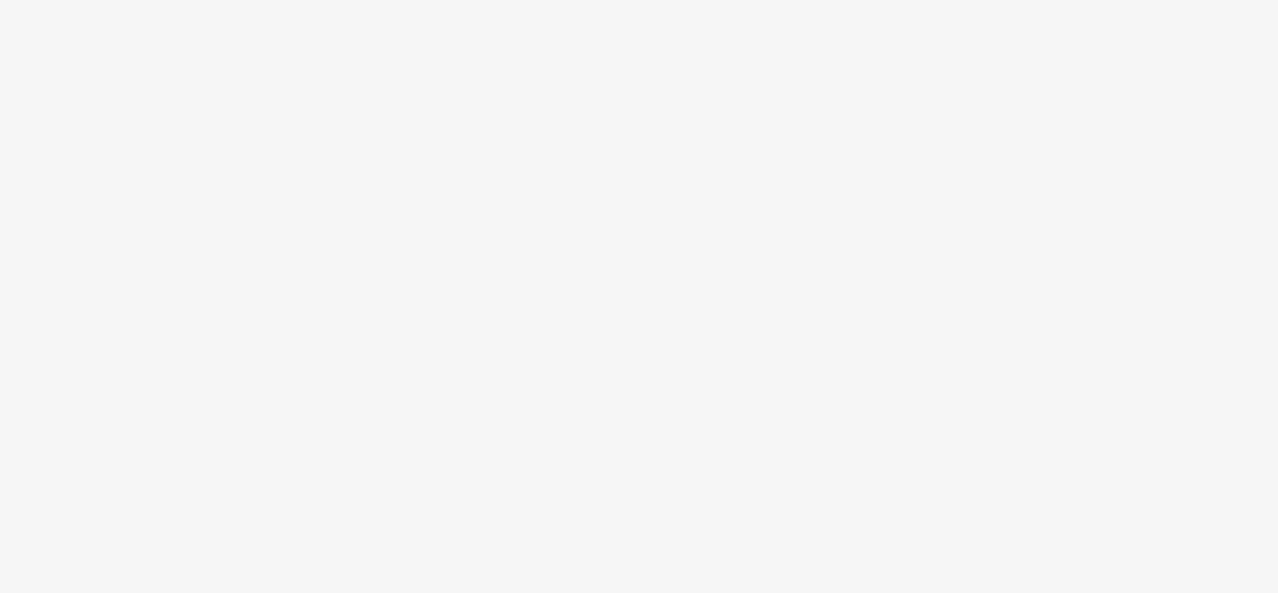 scroll, scrollTop: 0, scrollLeft: 0, axis: both 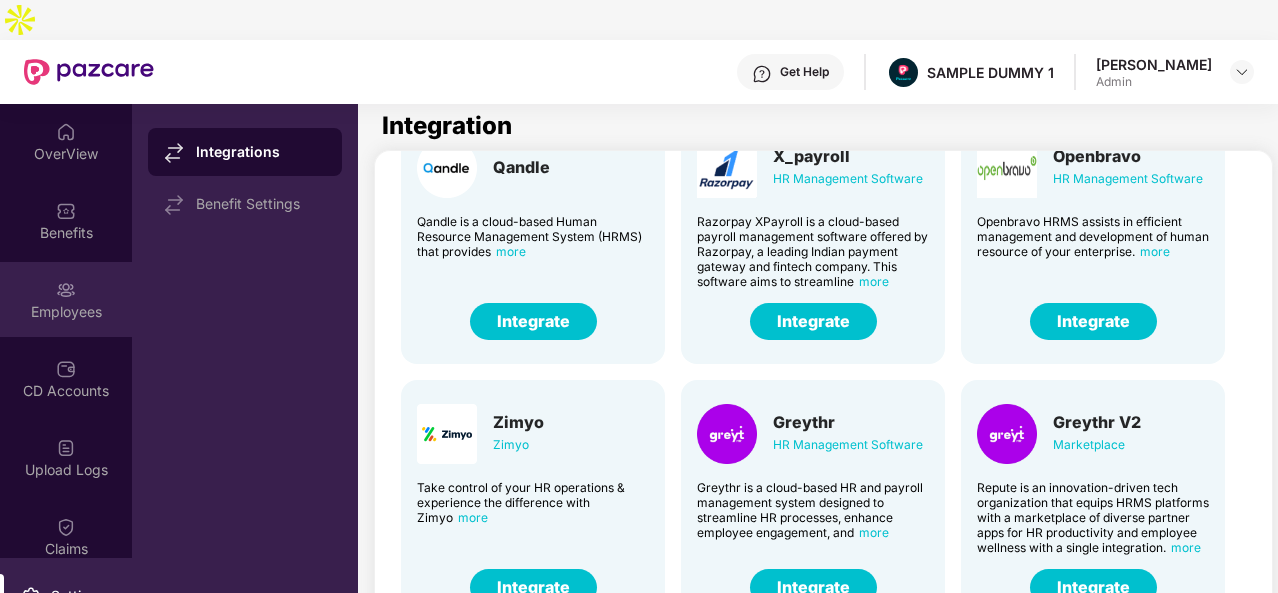 click on "Employees" at bounding box center (66, 312) 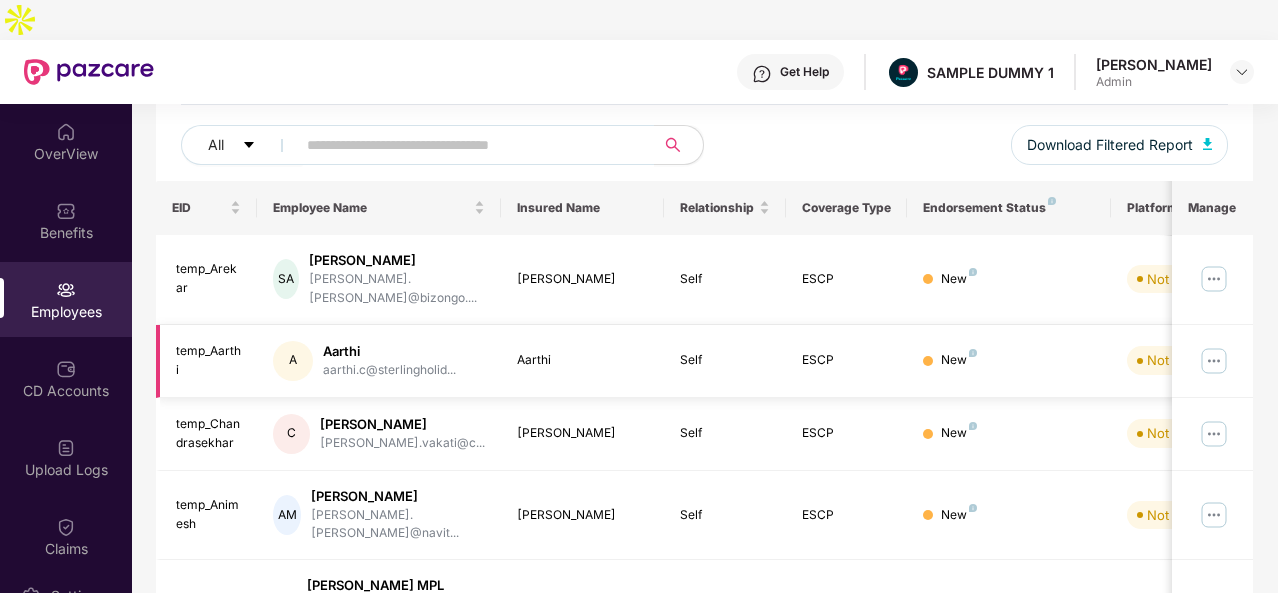 scroll, scrollTop: 240, scrollLeft: 0, axis: vertical 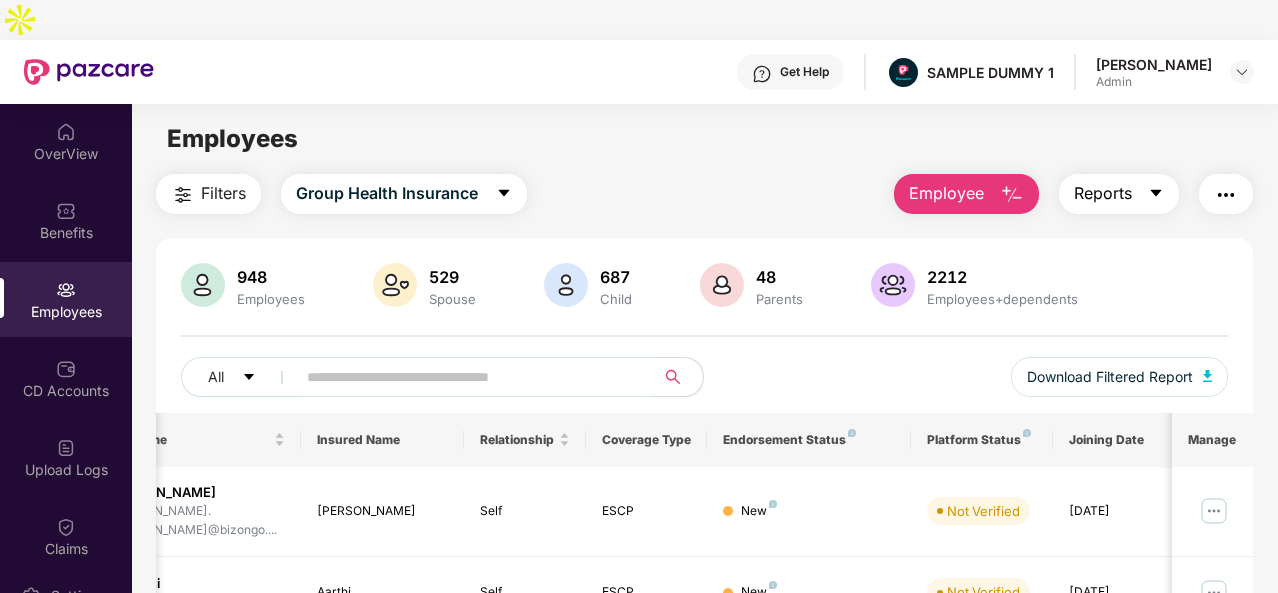 click on "Reports" at bounding box center (1119, 194) 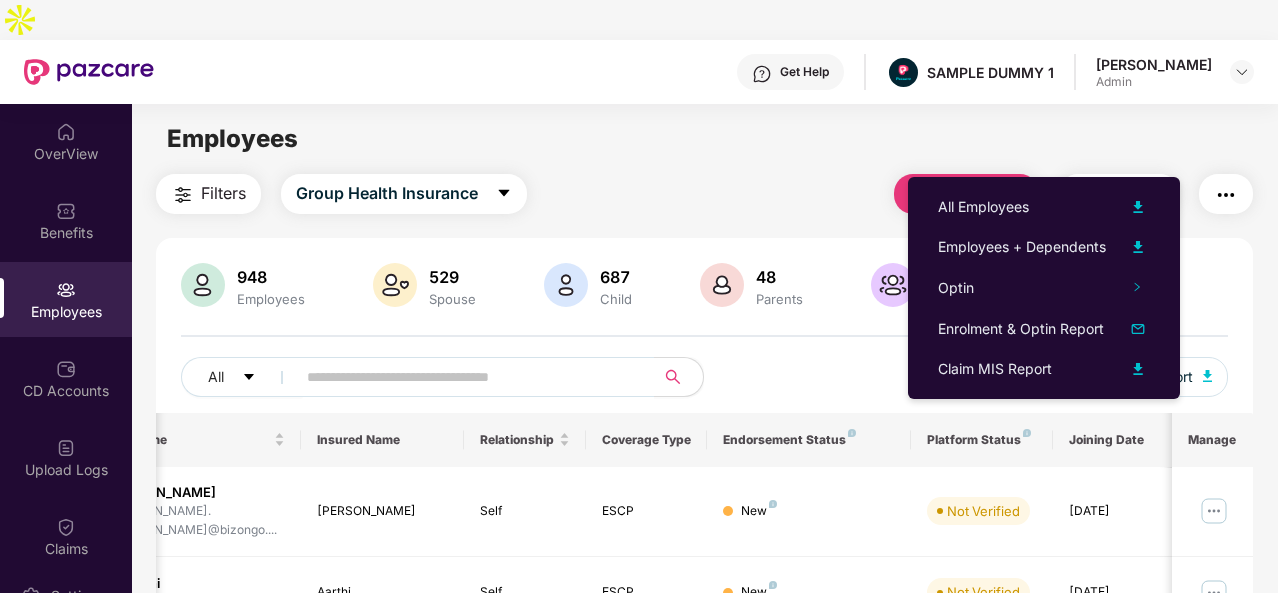 click at bounding box center (1226, 195) 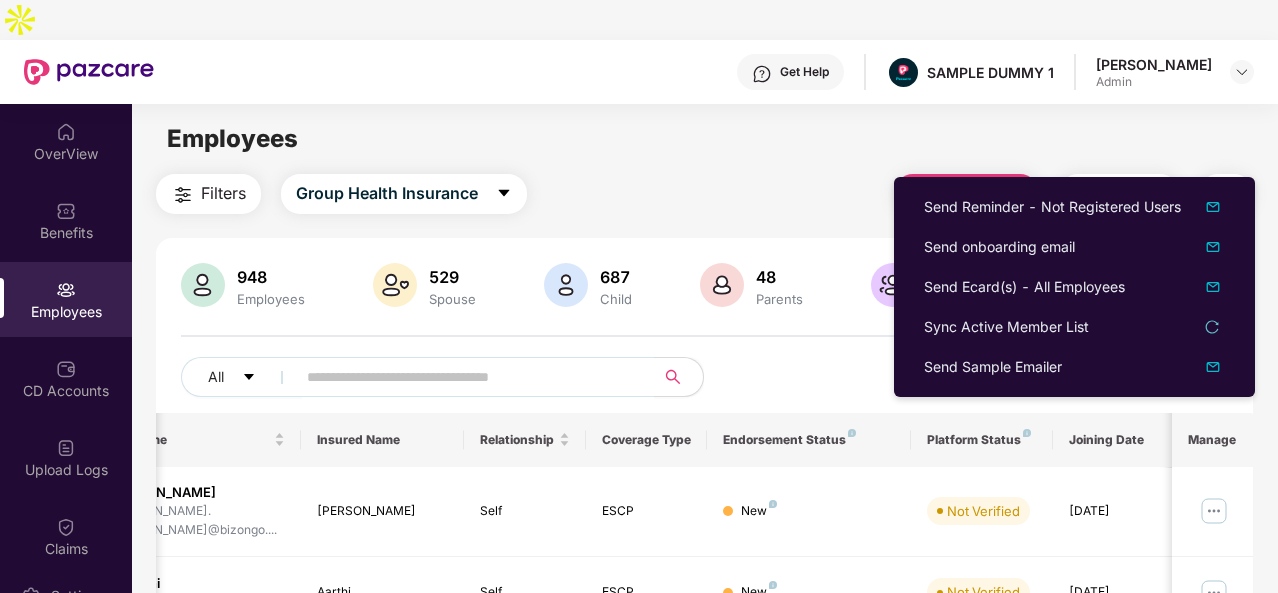 click on "Employees Filters Group Health Insurance Employee  Reports 948 Employees 529 Spouse 687 Child 48 Parents 2212 Employees+dependents All Download Filtered Report EID Employee Name Insured Name Relationship Coverage Type Endorsement Status Platform Status Joining Date Manage                   temp_Arekar SA Sayali Arekar   sayali.arekar@bizongo.... Sayali Arekar Self ESCP New Not Verified 01 July 2025 temp_Aarthi A Aarthi   aarthi.c@sterlingholid... Aarthi  Self ESCP New Not Verified 01 July 2025 temp_Chandrasekhar C Chandrasekhar   chandrasekhar.vakati@c... Chandrasekhar  Self ESCP New Not Verified 01 July 2025 temp_Animesh AM Animesh Mehendru   animesh.mehendru@navit... Animesh Mehendru Self ESCP New Not Verified 01 July 2025 E110023 PM Poornima MPL   poornima@mplgaming.com Poornima MPL Self ESCP New Not Verified 01 July 2025 temp_Srinivas S Srinivas   srinivas@adscholars.co... Srinivas  Self ESCP New Not Verified 02 July 2025 temp_Sridhar S Sridhar   sridhar@adscholars.com Sridhar  Self ESCP New AG" at bounding box center [704, 400] 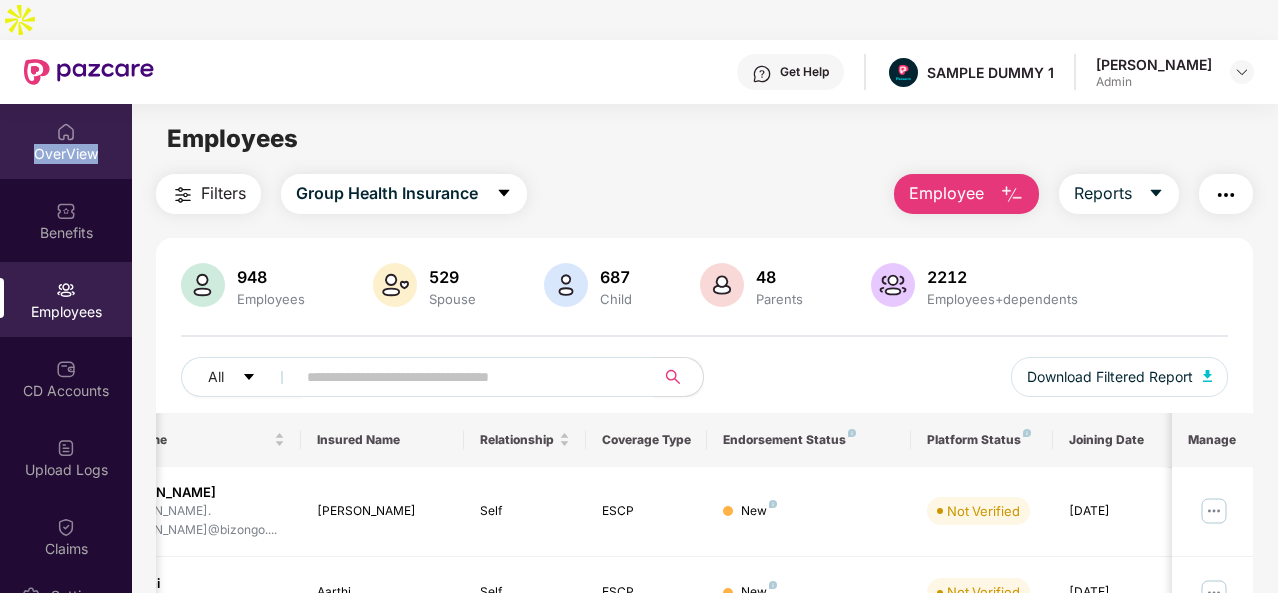 click on "OverView" at bounding box center (66, 154) 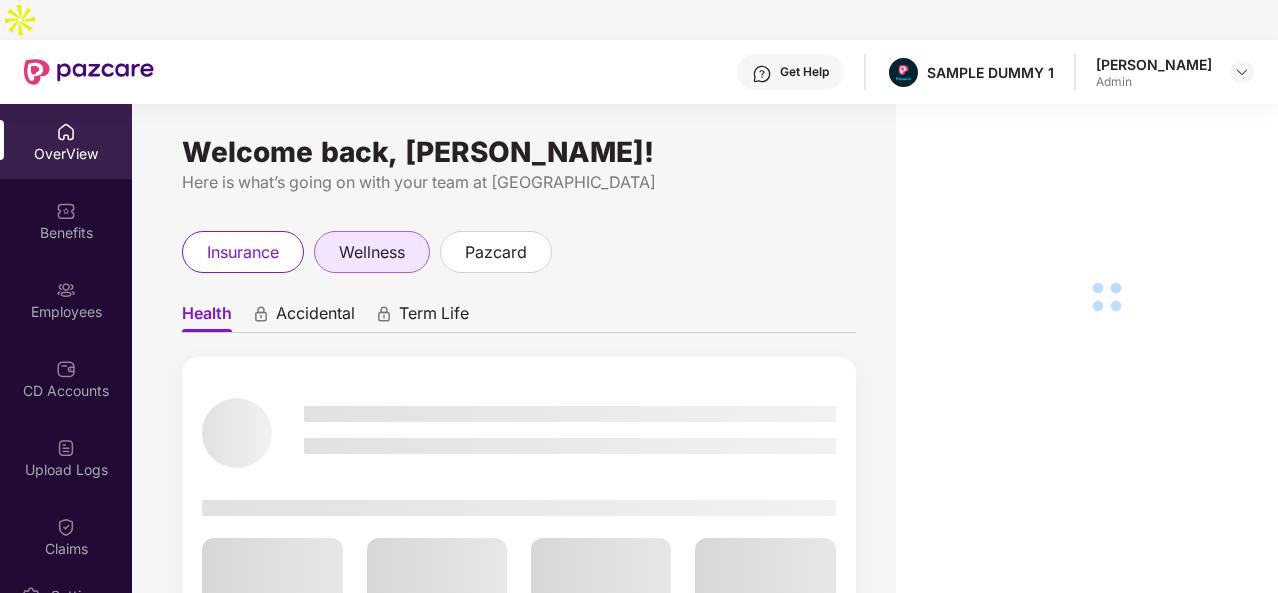 click on "wellness" at bounding box center (372, 252) 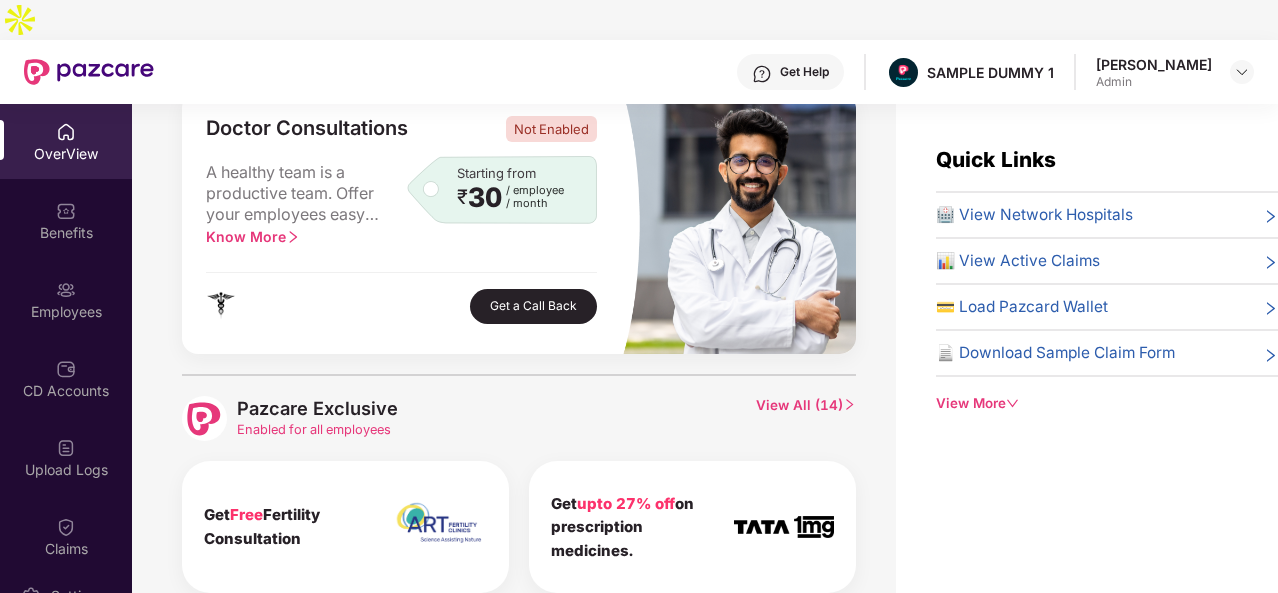 scroll, scrollTop: 628, scrollLeft: 0, axis: vertical 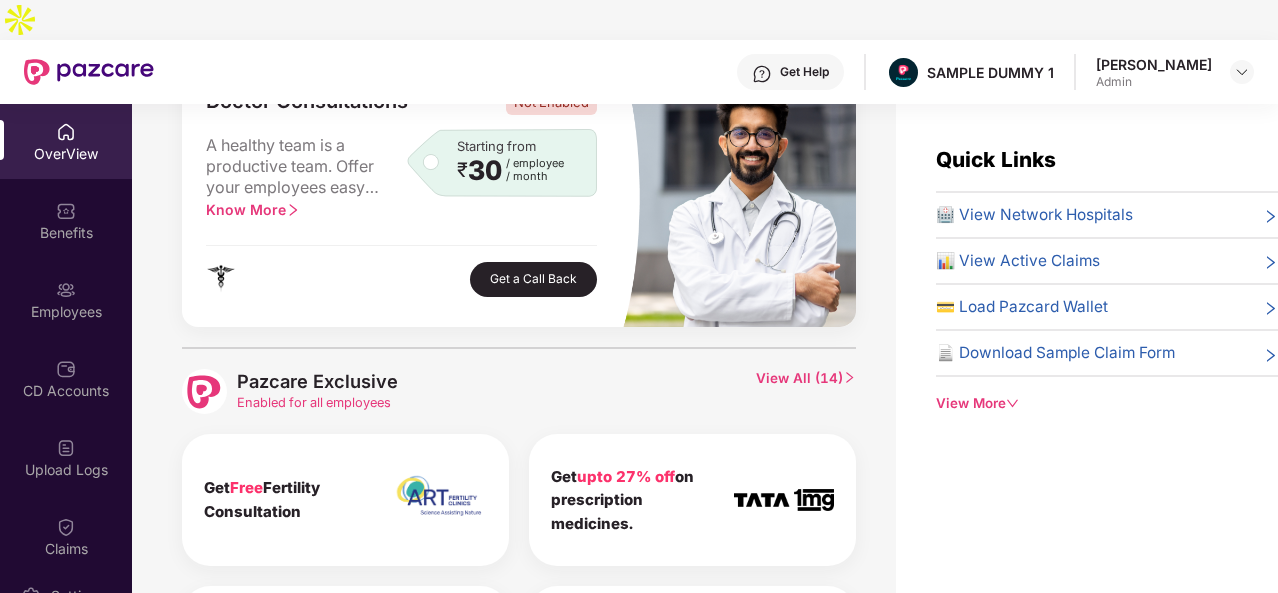 click on "View All ( 14 )" at bounding box center (806, 391) 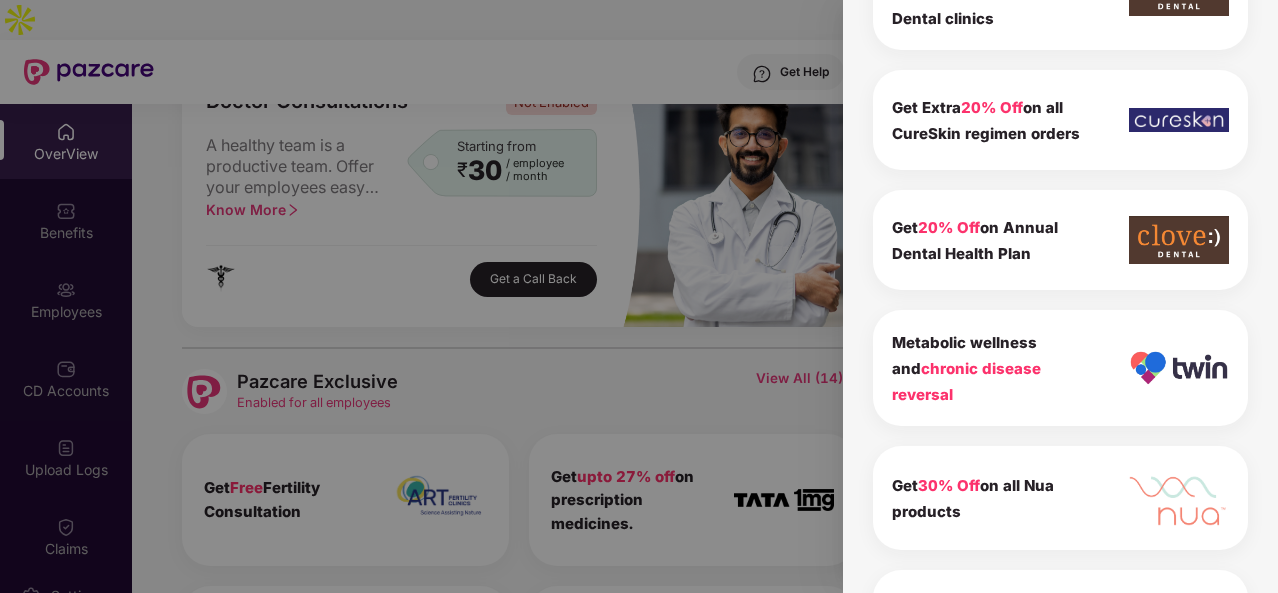 scroll, scrollTop: 1316, scrollLeft: 0, axis: vertical 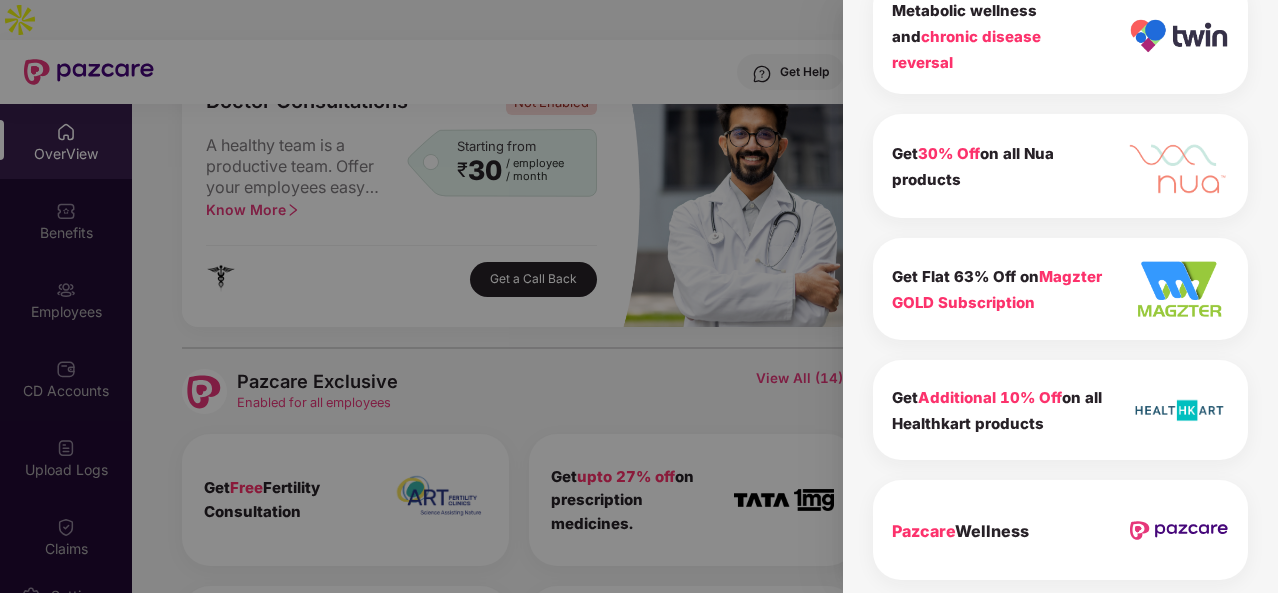 click at bounding box center (639, 296) 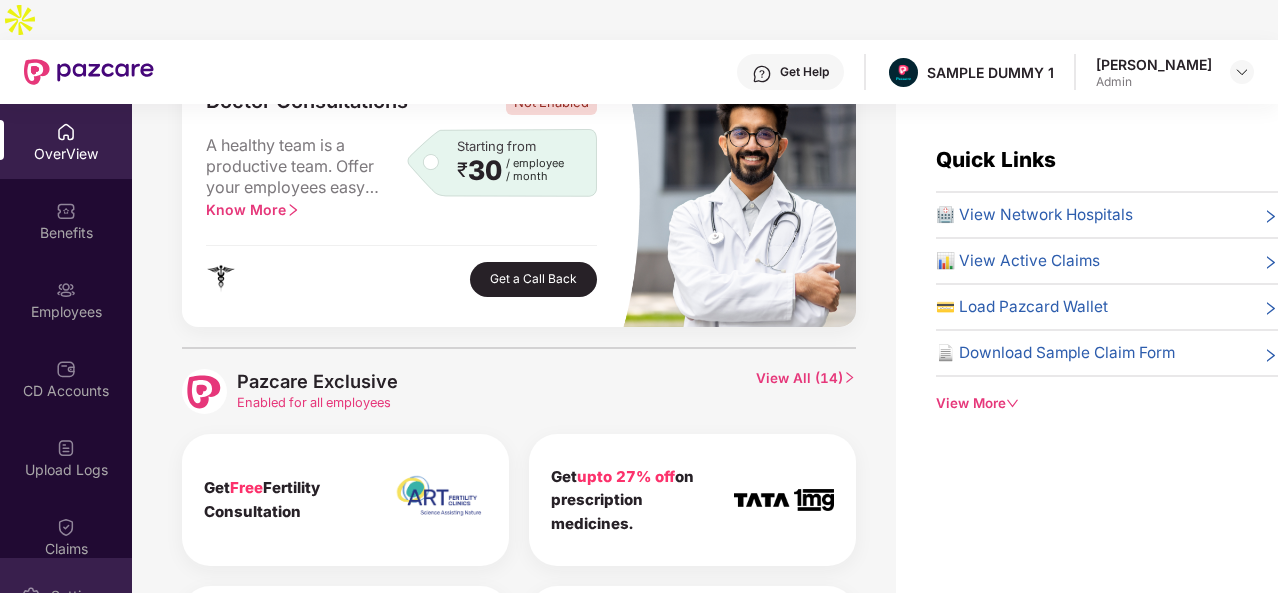 scroll, scrollTop: 64, scrollLeft: 0, axis: vertical 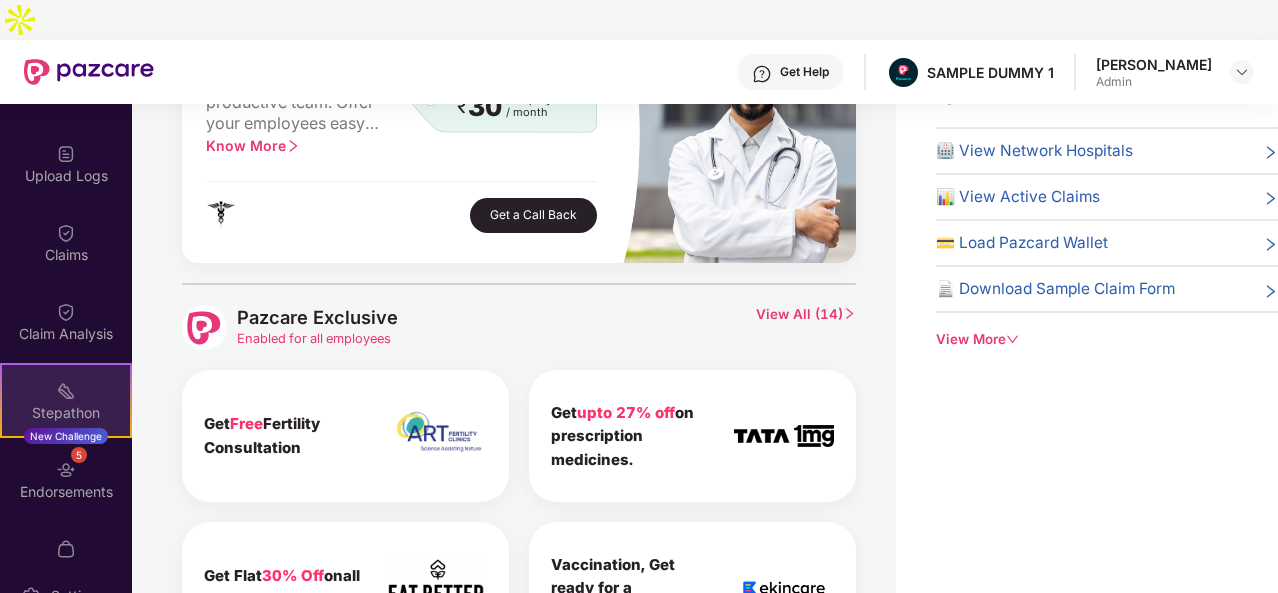 click on "Stepathon New Challenge" at bounding box center [66, 400] 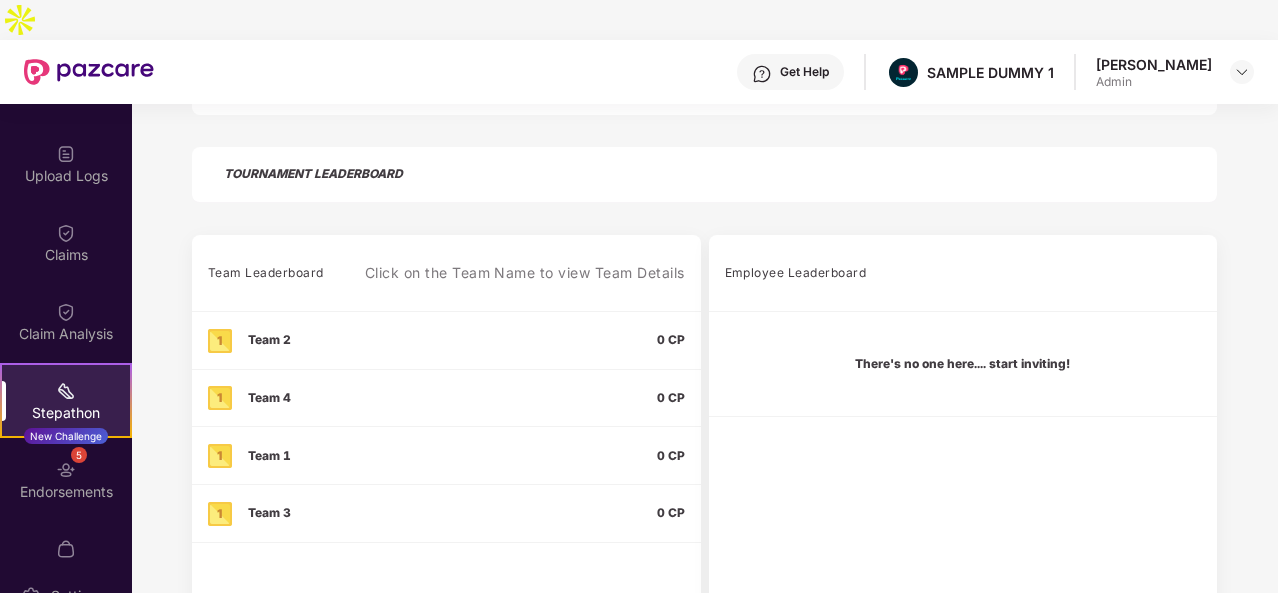 scroll, scrollTop: 489, scrollLeft: 0, axis: vertical 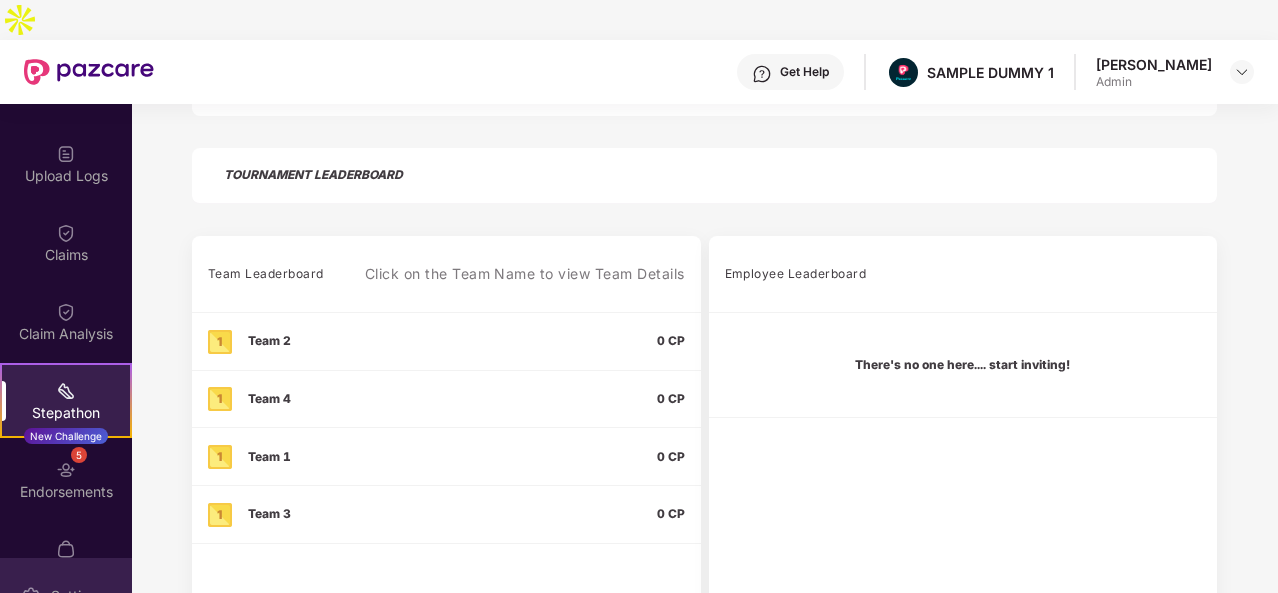 click on "Settings" at bounding box center (78, 596) 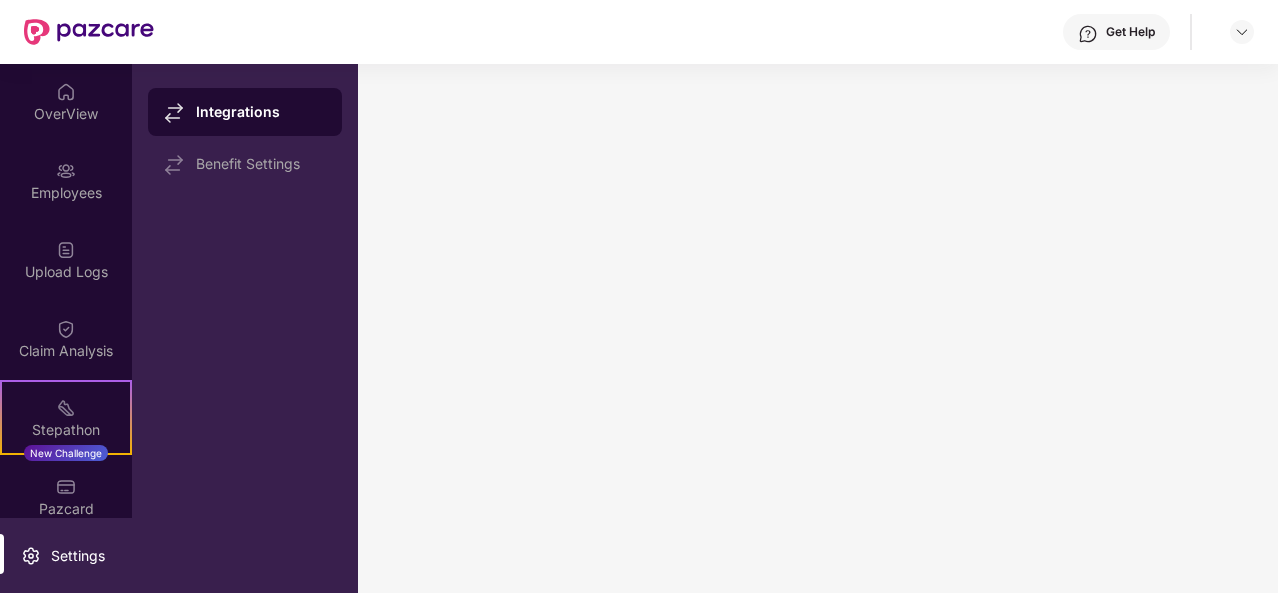 scroll, scrollTop: 0, scrollLeft: 0, axis: both 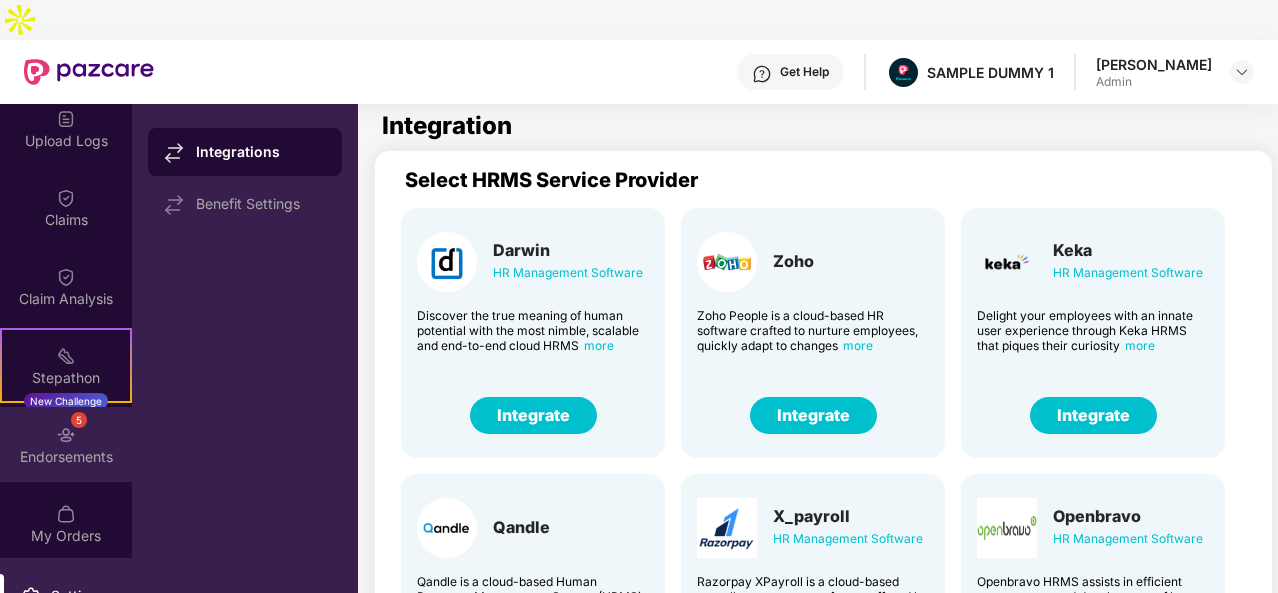 click on "5 Endorsements" at bounding box center [66, 444] 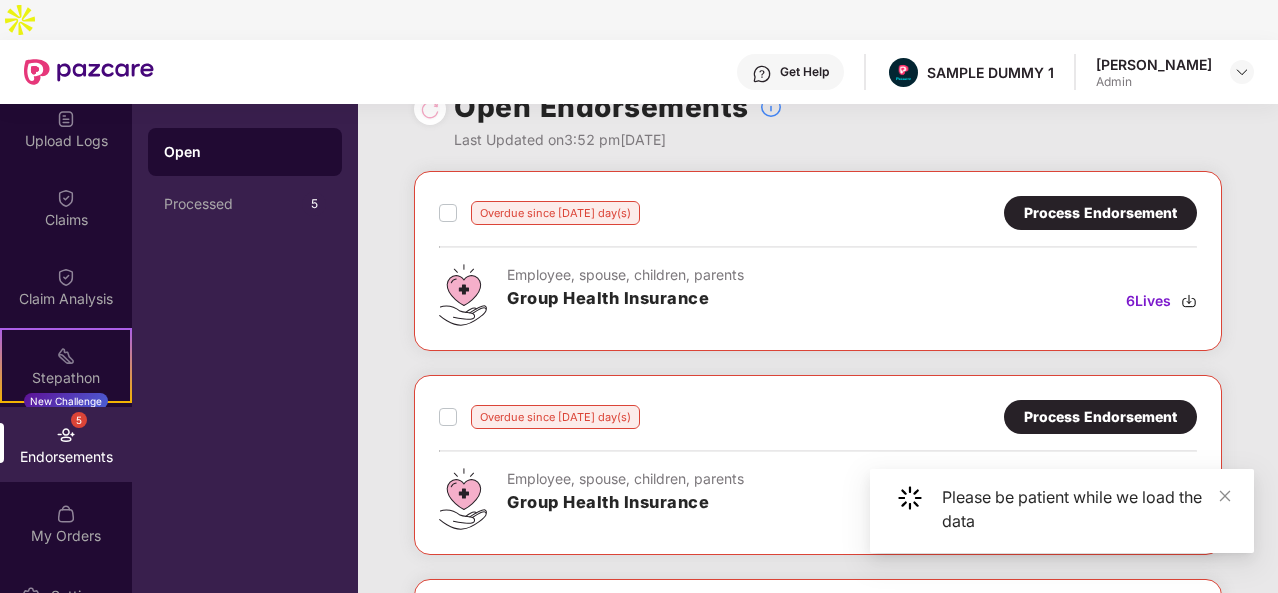 scroll, scrollTop: 14, scrollLeft: 0, axis: vertical 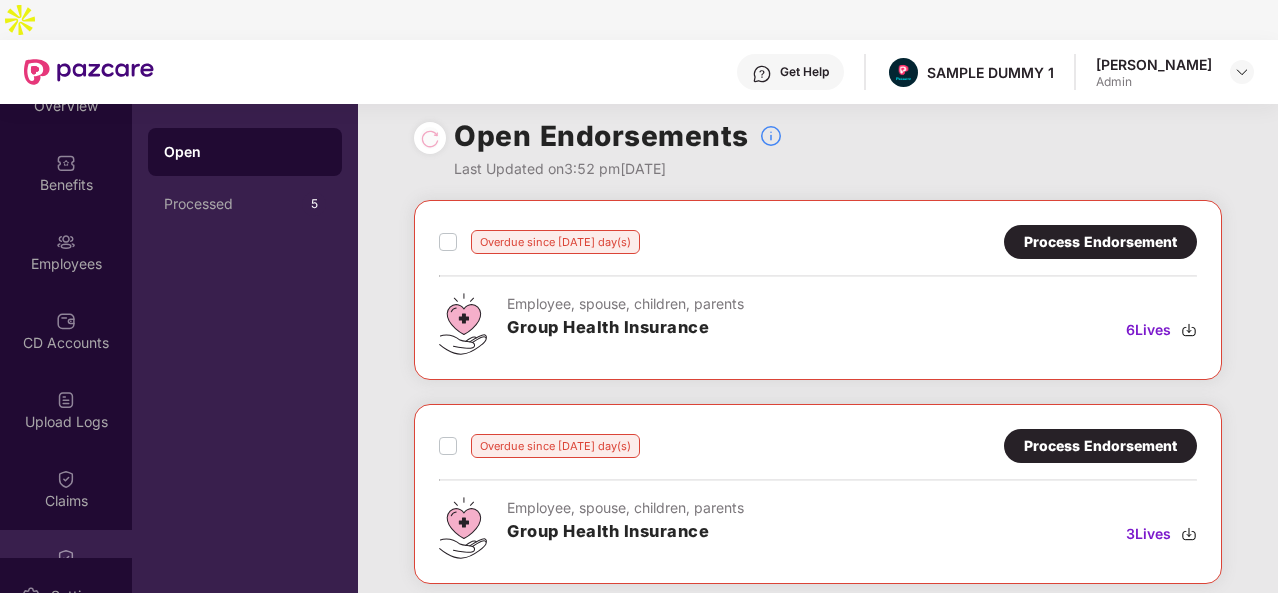 click on "Employees" at bounding box center [66, 251] 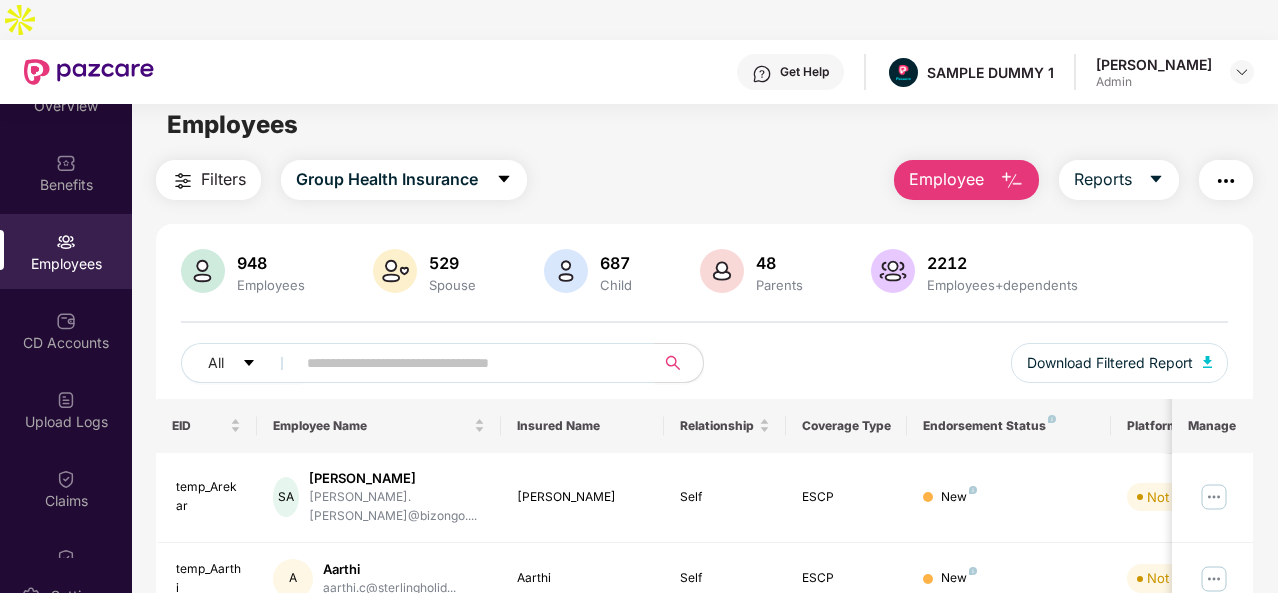 click at bounding box center [1226, 181] 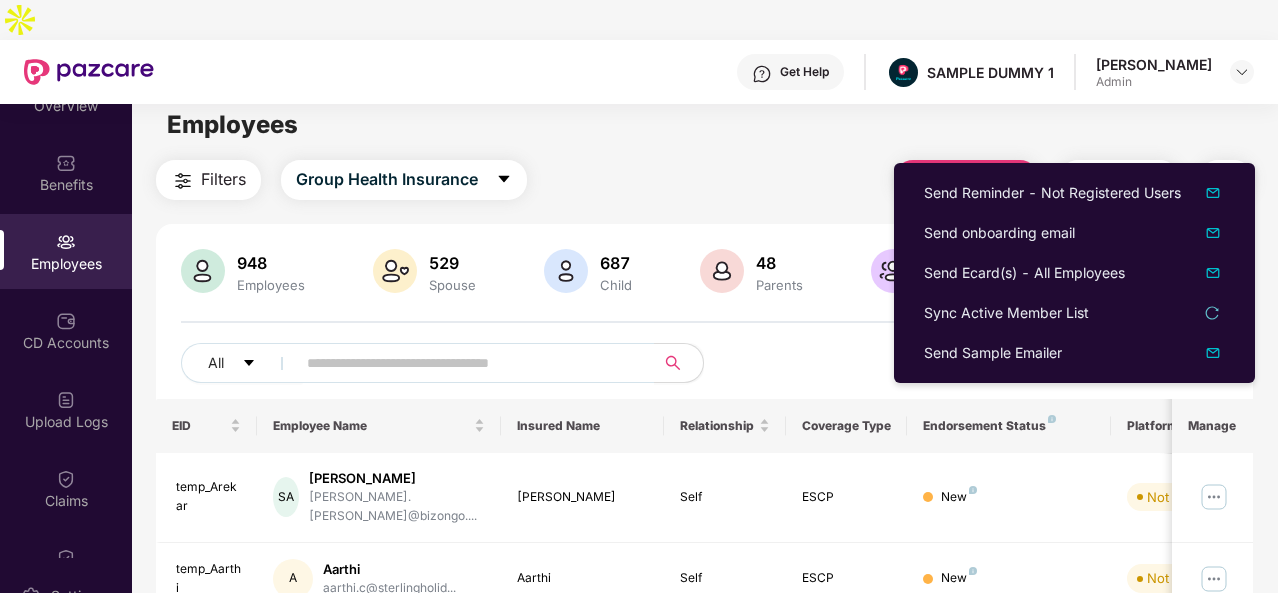 click on "Filters Group Health Insurance Employee  Reports" at bounding box center [704, 180] 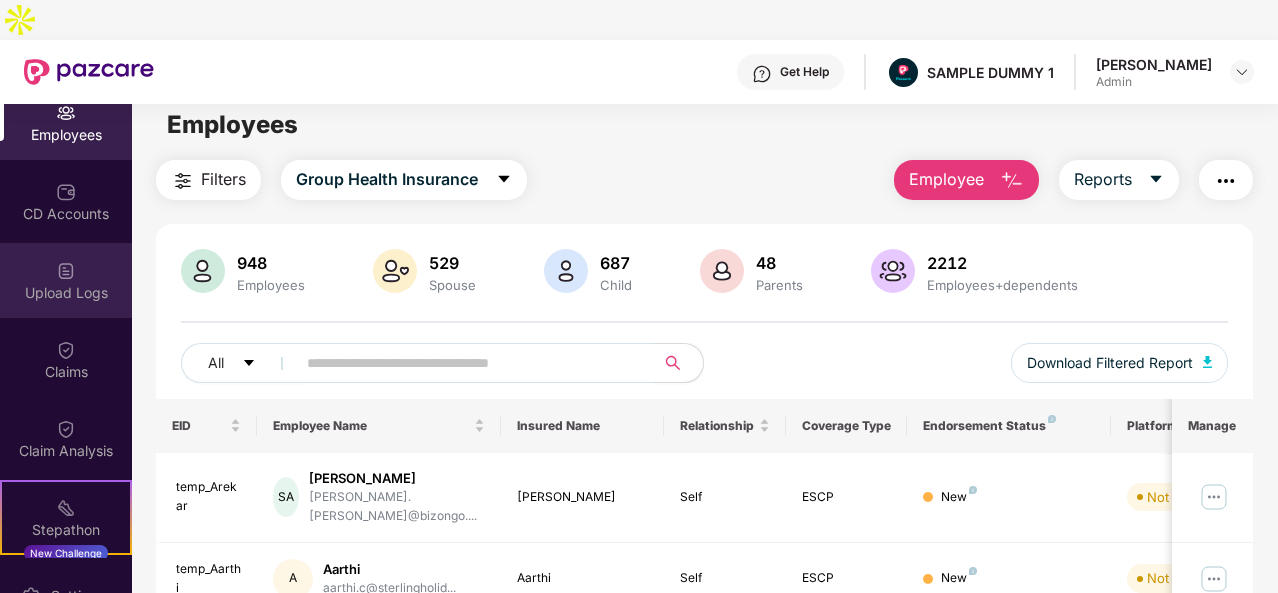 scroll, scrollTop: 164, scrollLeft: 0, axis: vertical 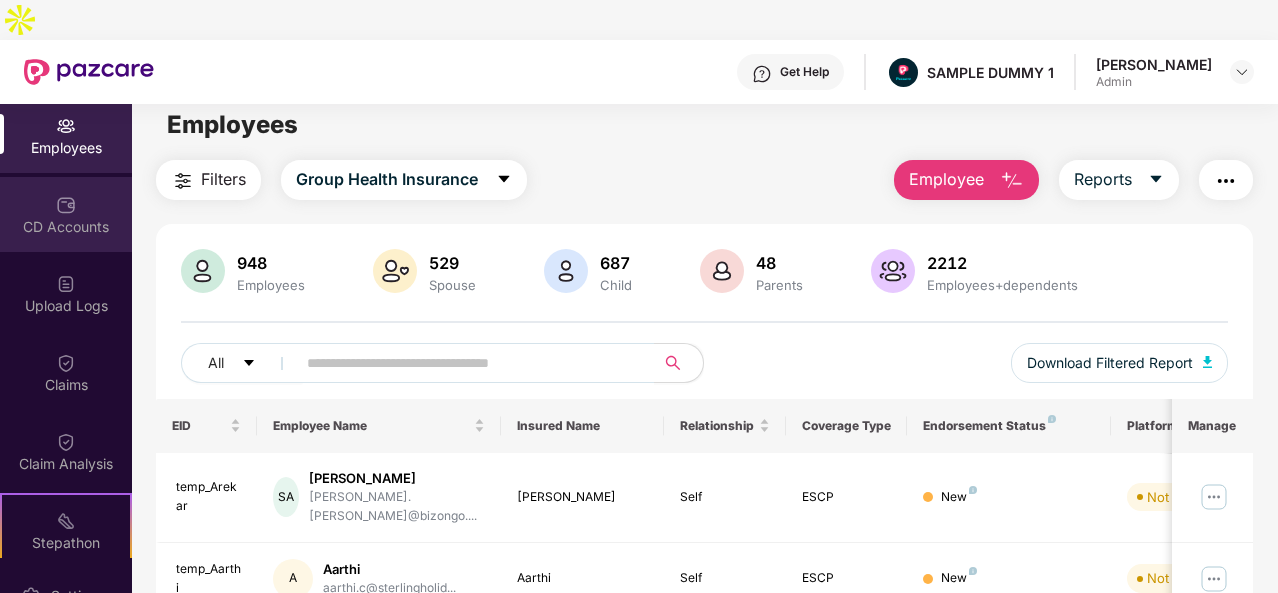 click at bounding box center (66, 205) 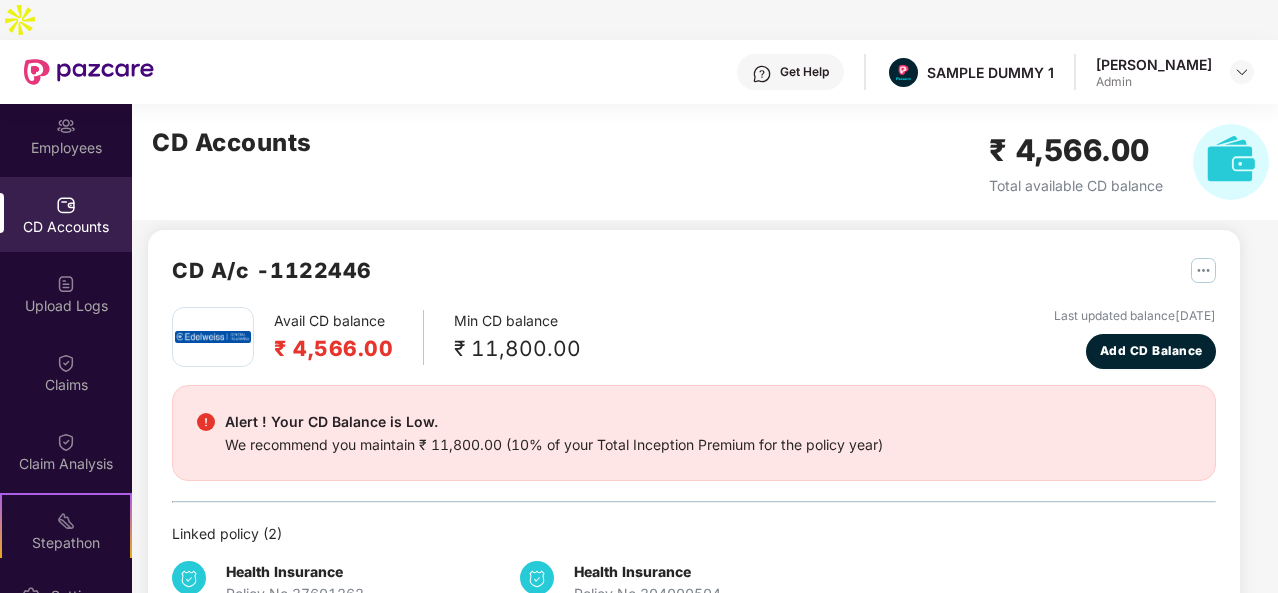 scroll, scrollTop: 0, scrollLeft: 0, axis: both 